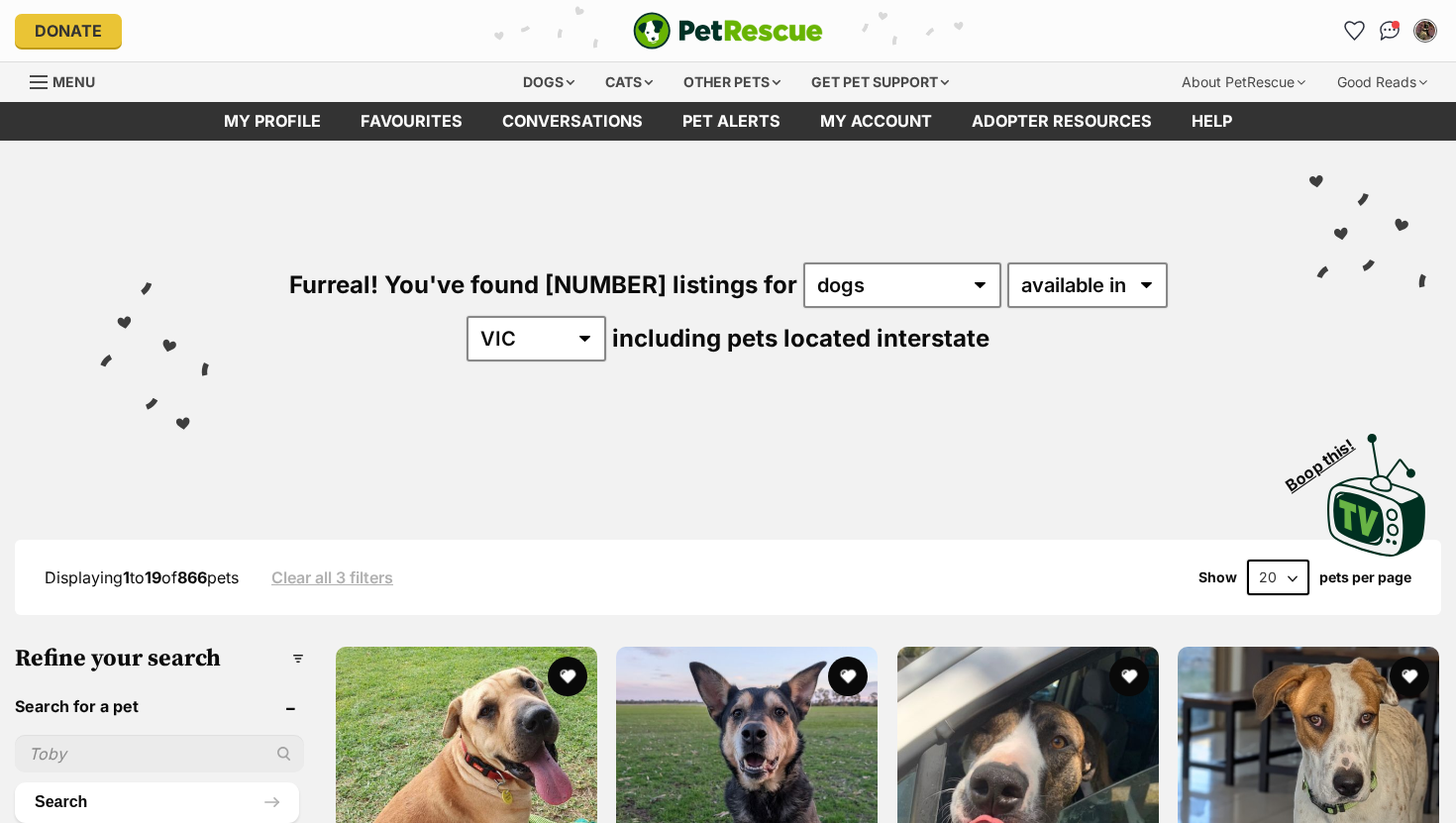 scroll, scrollTop: 0, scrollLeft: 0, axis: both 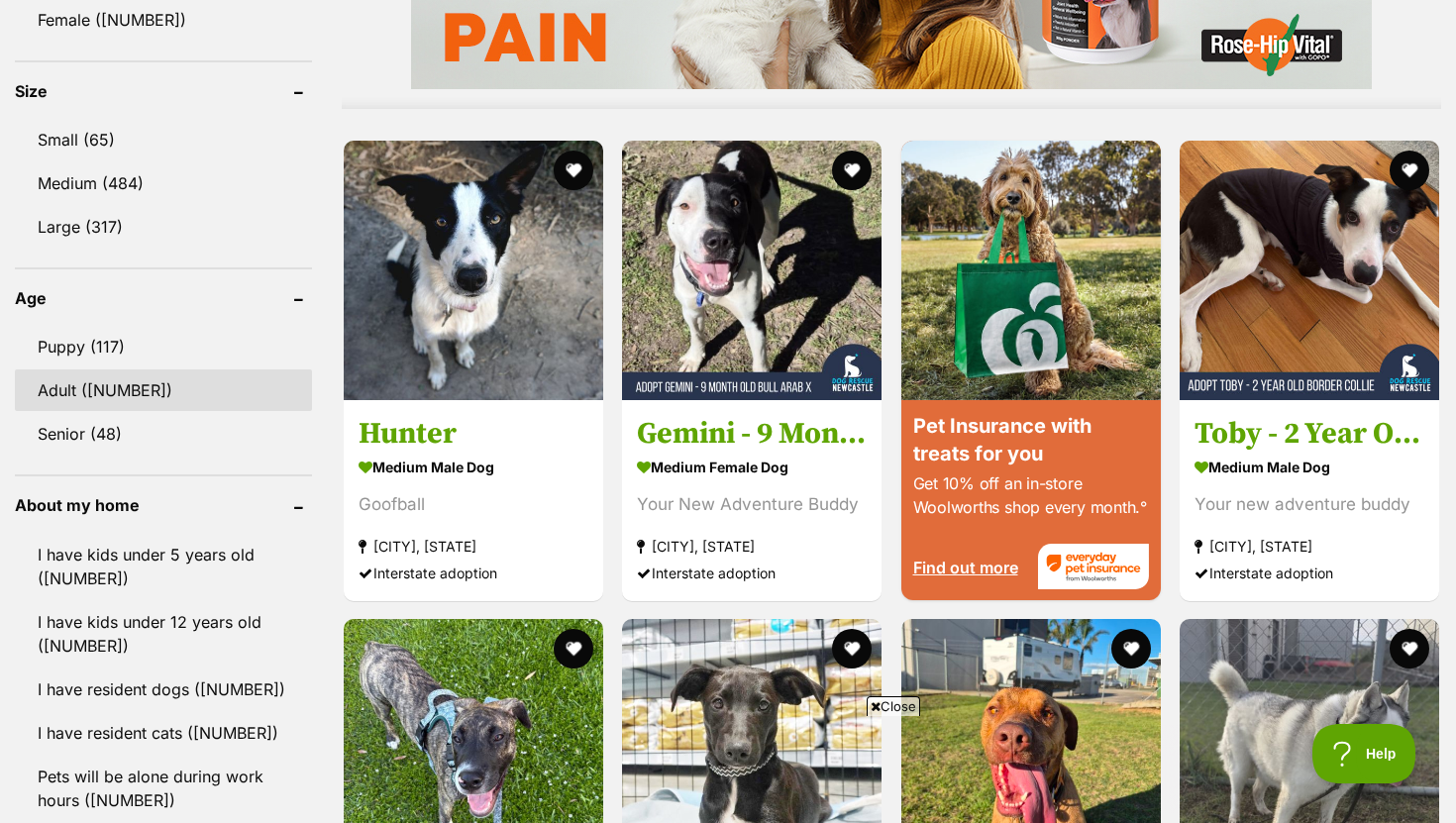 click on "Adult (750)" at bounding box center (163, 390) 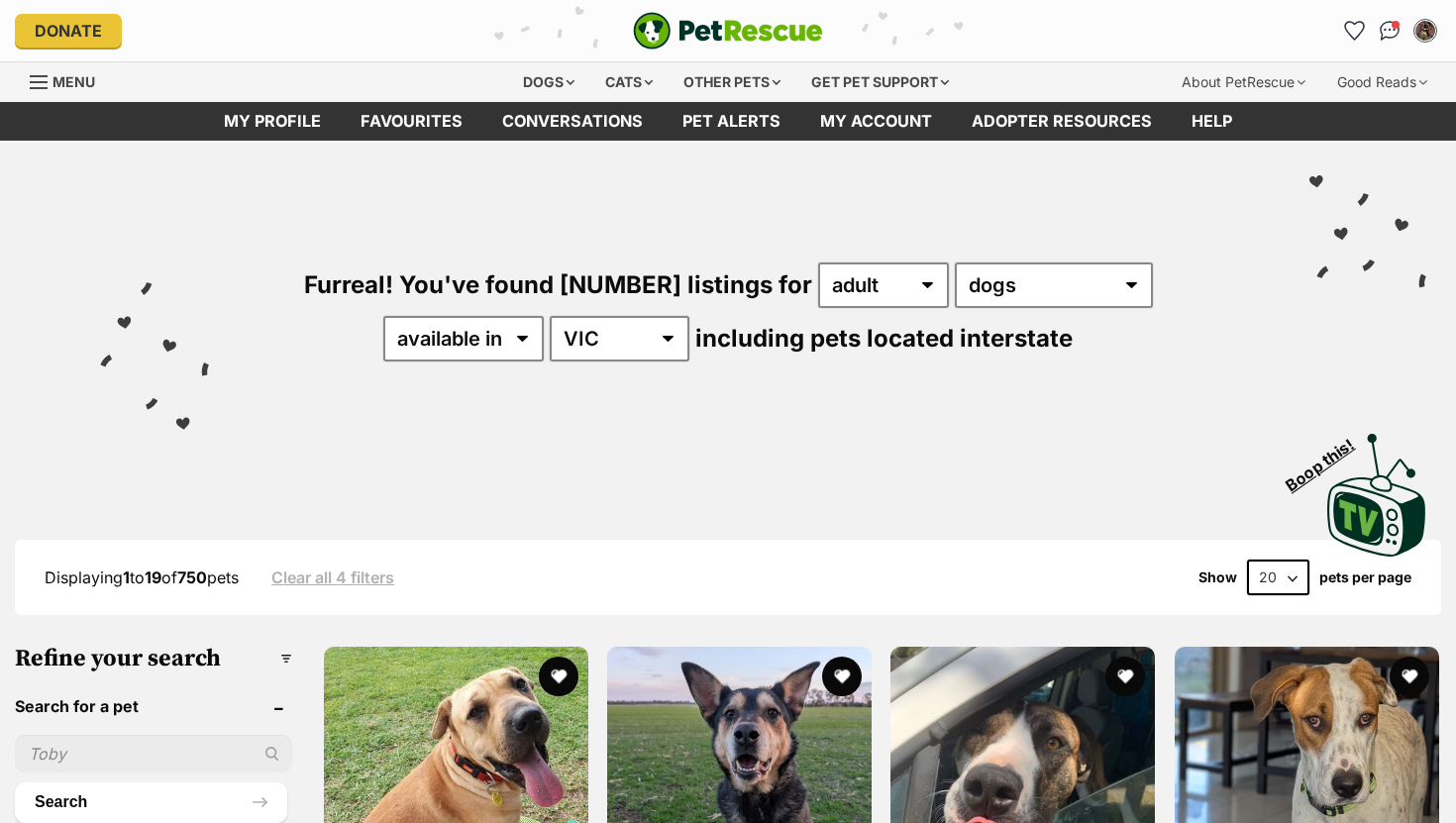 scroll, scrollTop: 0, scrollLeft: 0, axis: both 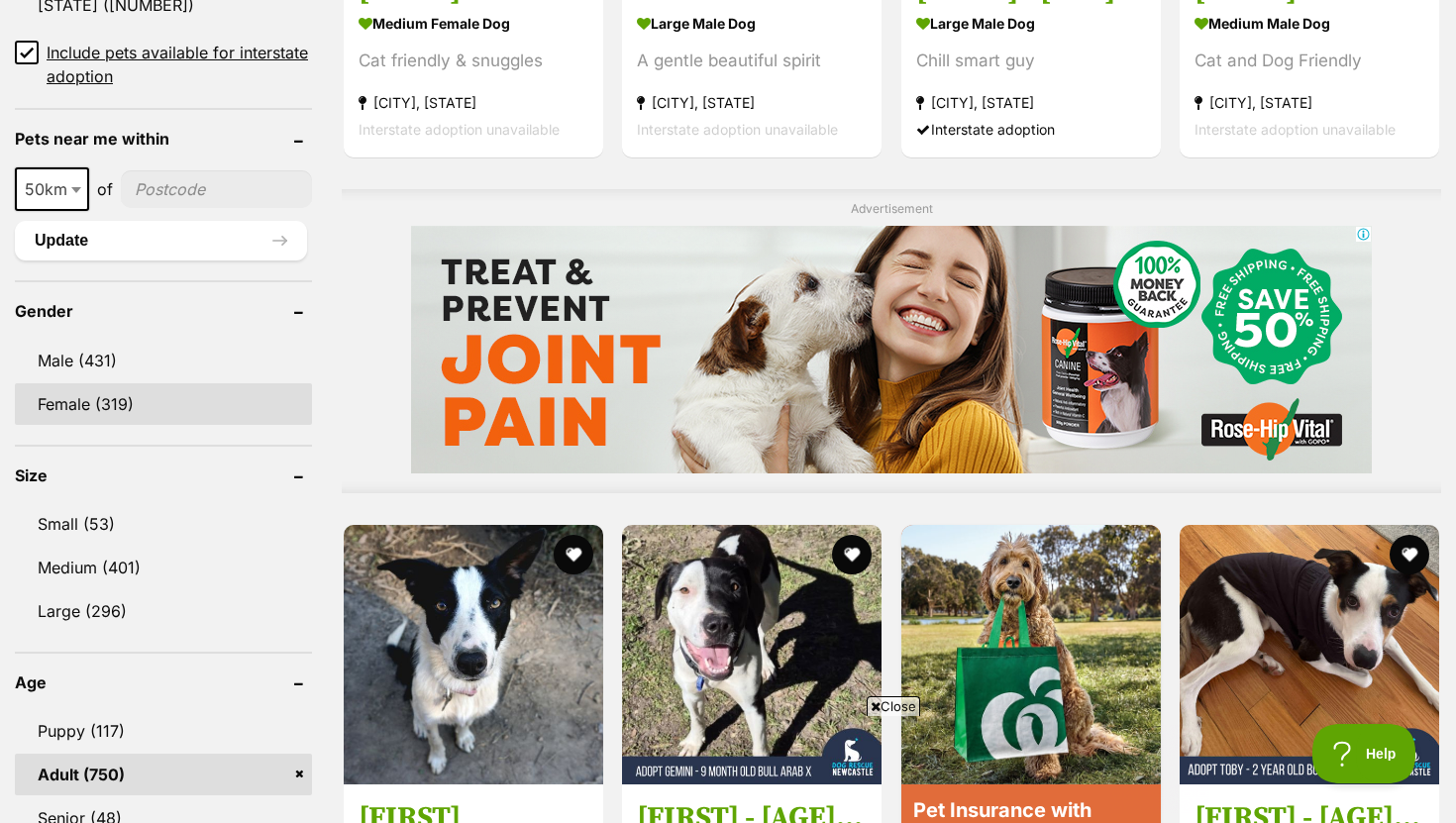 click on "Female (319)" at bounding box center [163, 404] 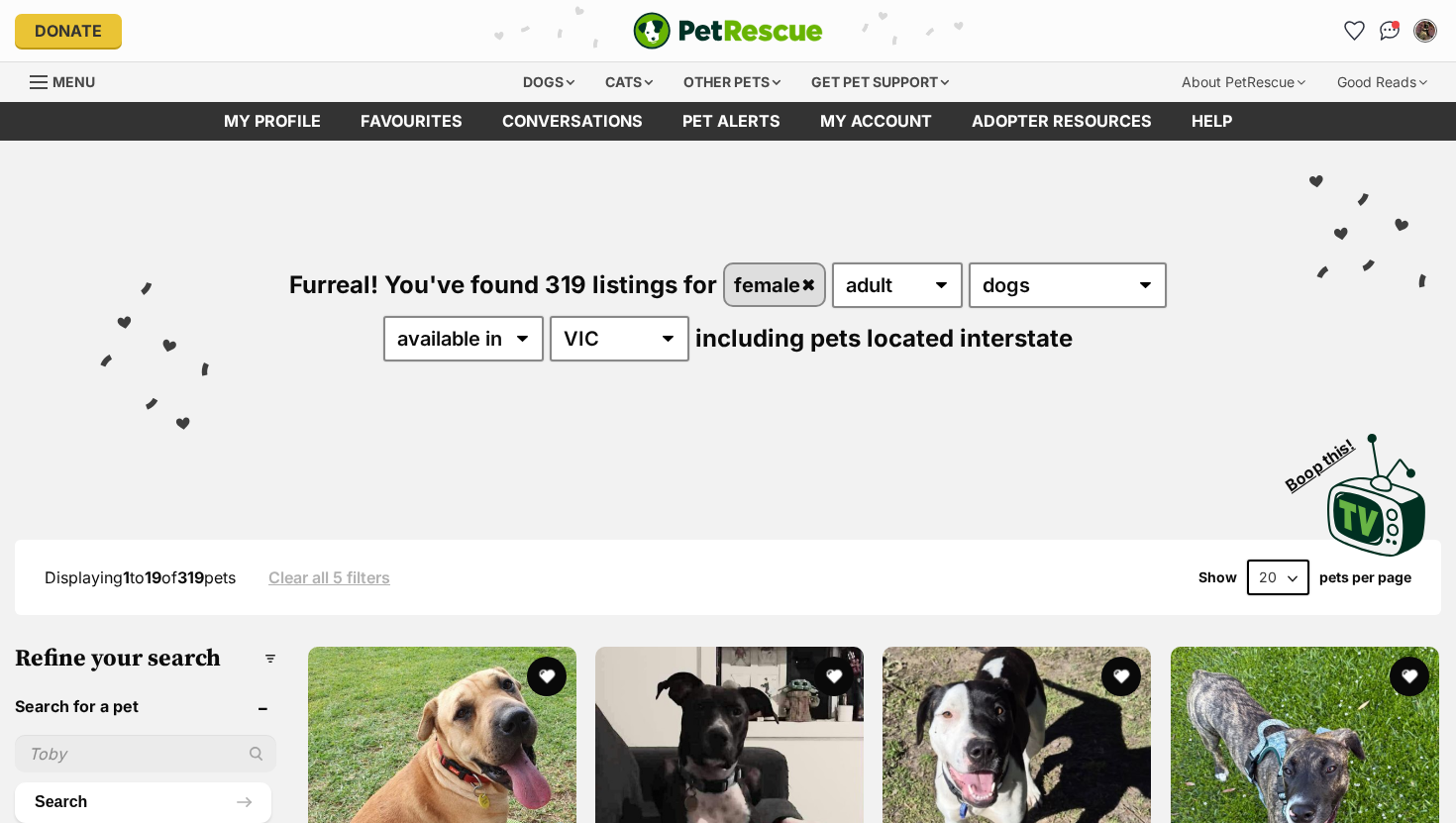 scroll, scrollTop: 0, scrollLeft: 0, axis: both 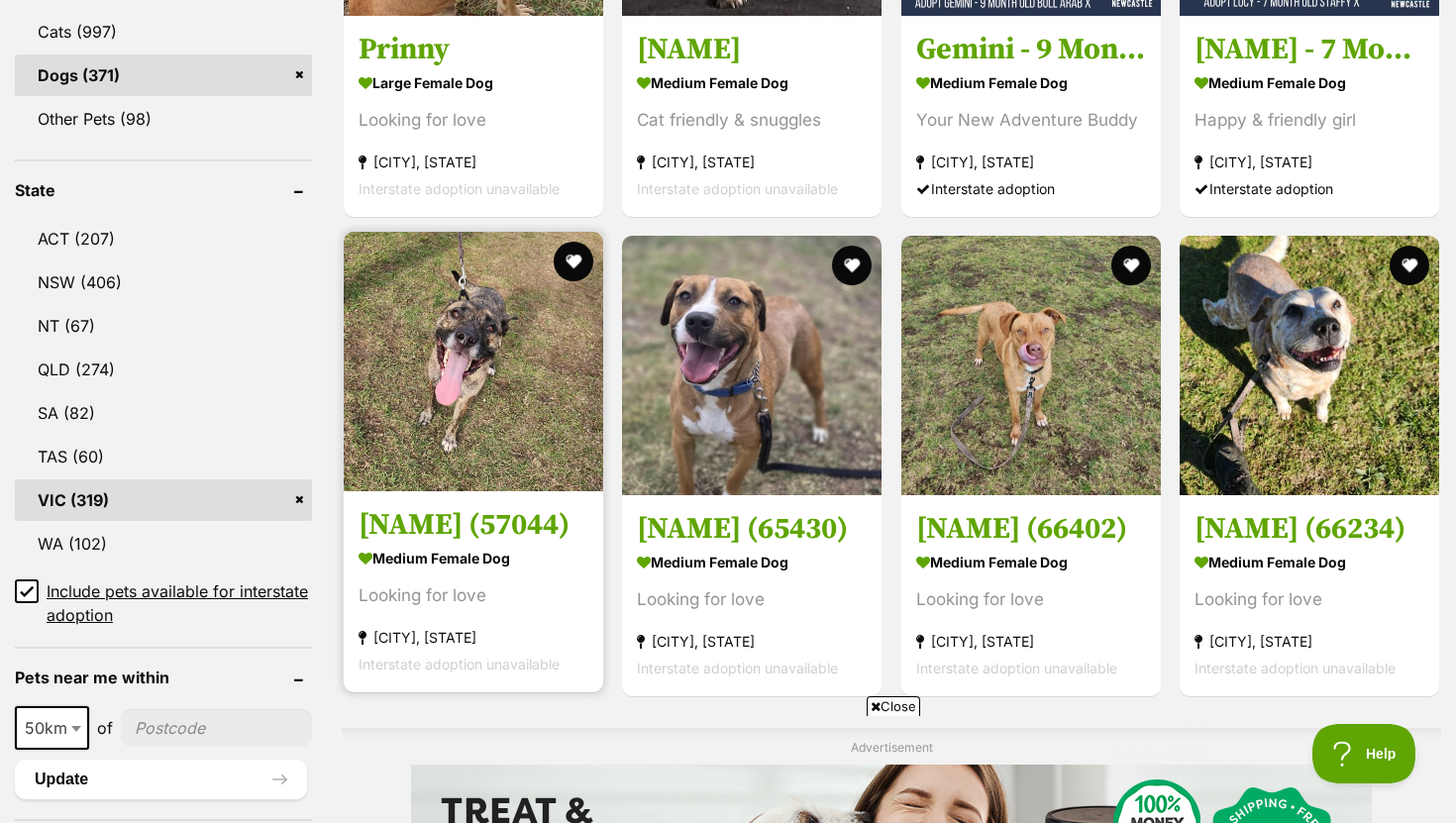 click at bounding box center [473, 361] 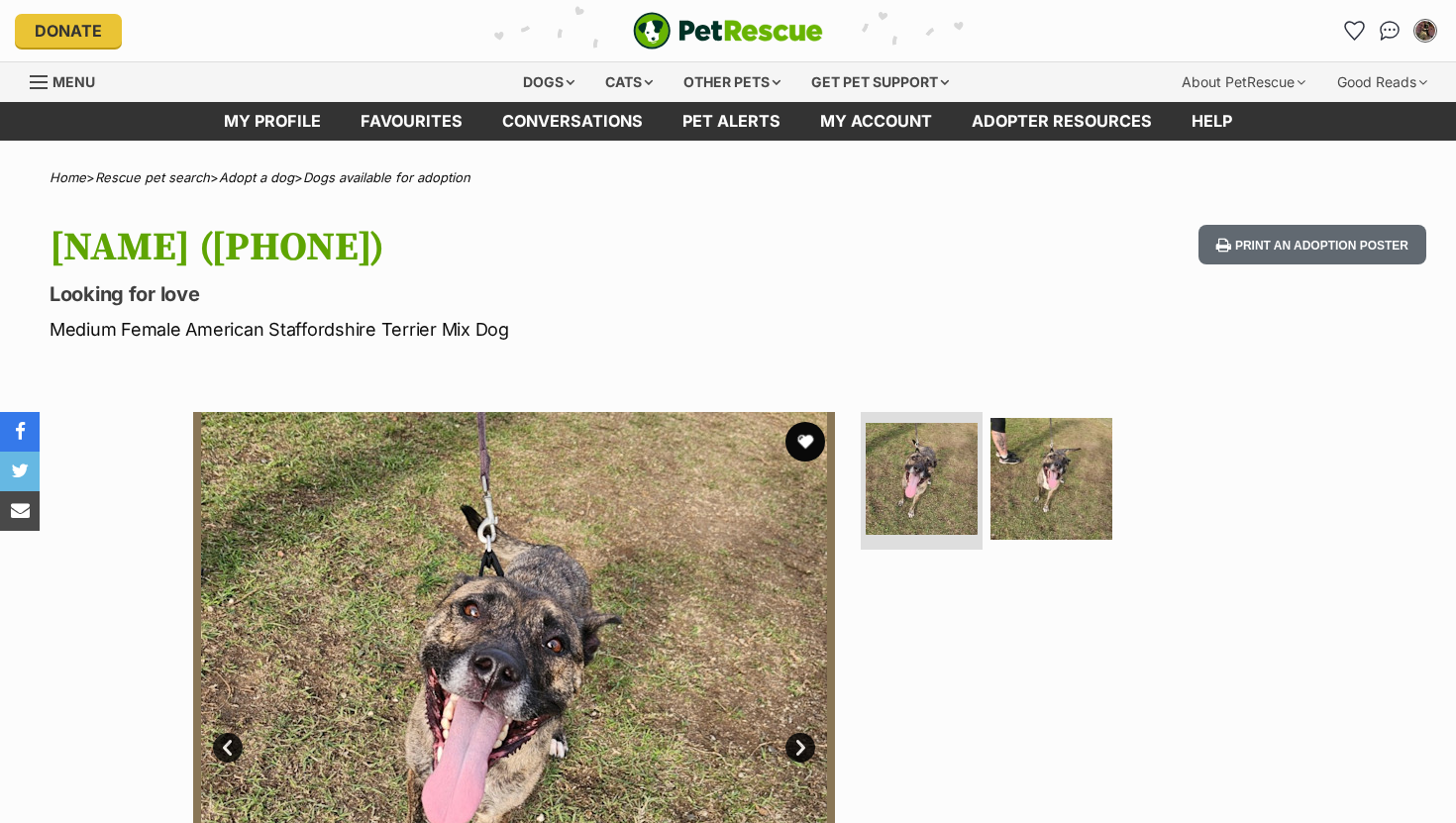 scroll, scrollTop: 0, scrollLeft: 0, axis: both 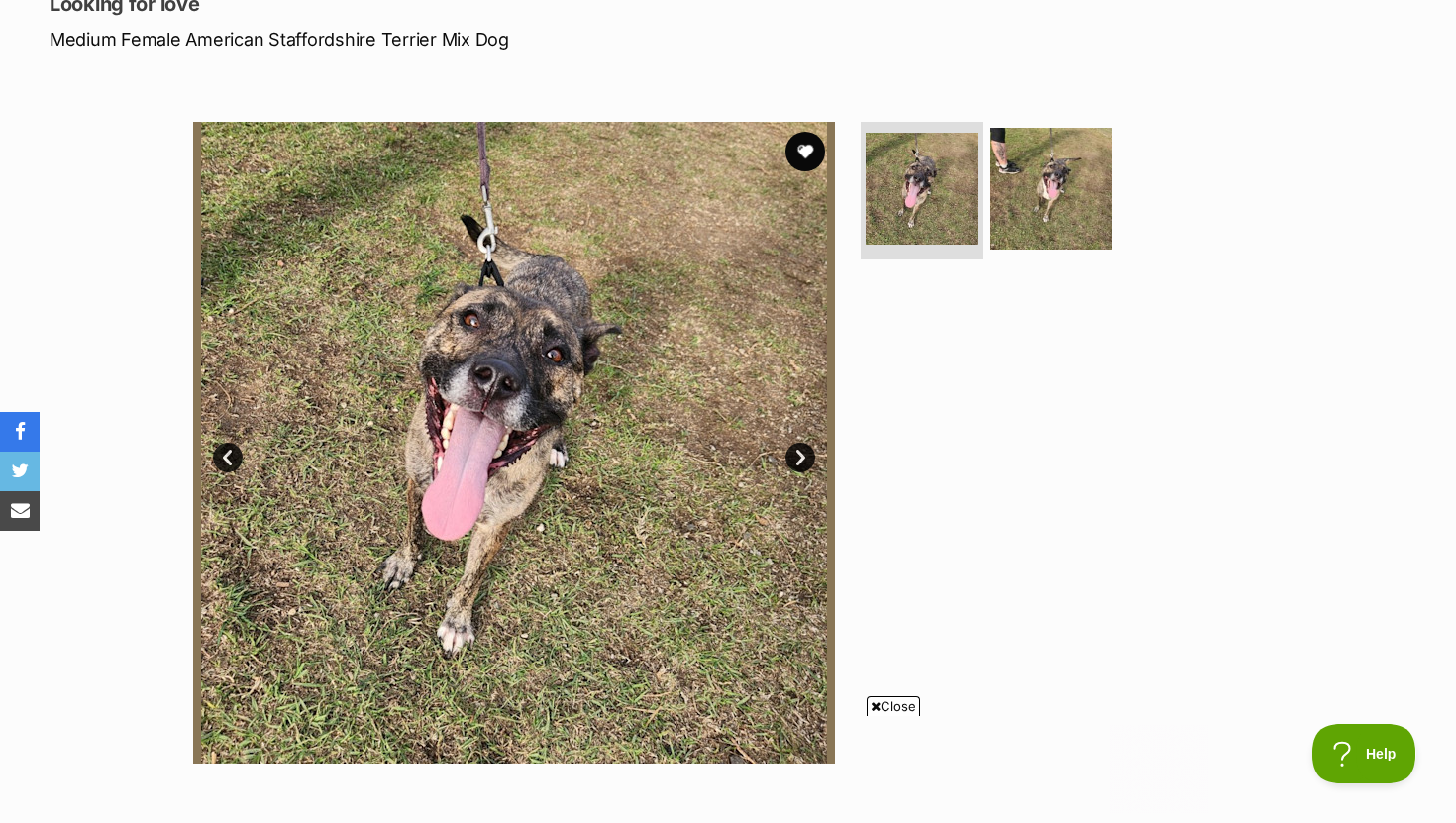 click on "Next" at bounding box center (800, 458) 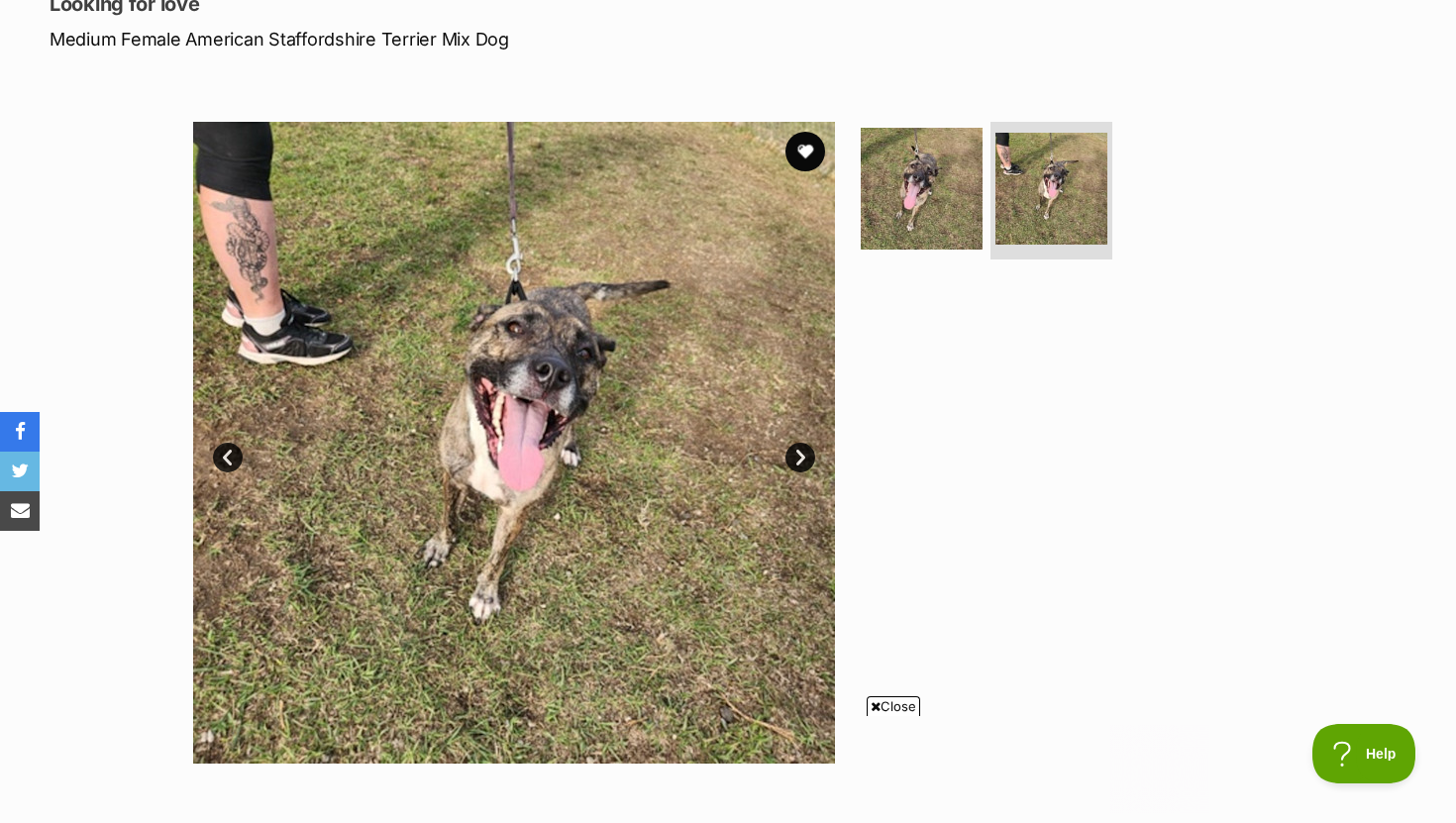 click on "Next" at bounding box center [800, 458] 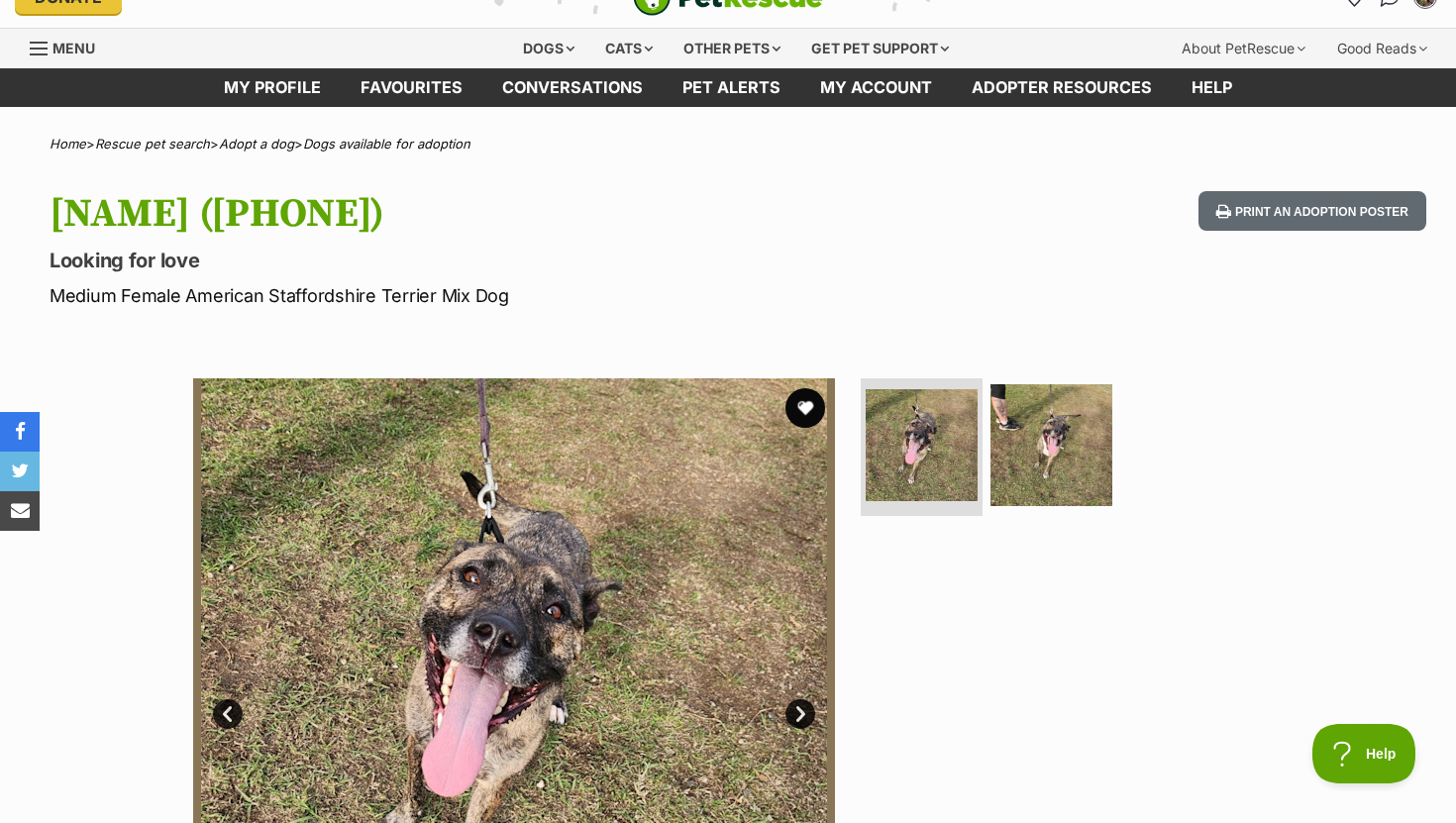 scroll, scrollTop: 0, scrollLeft: 0, axis: both 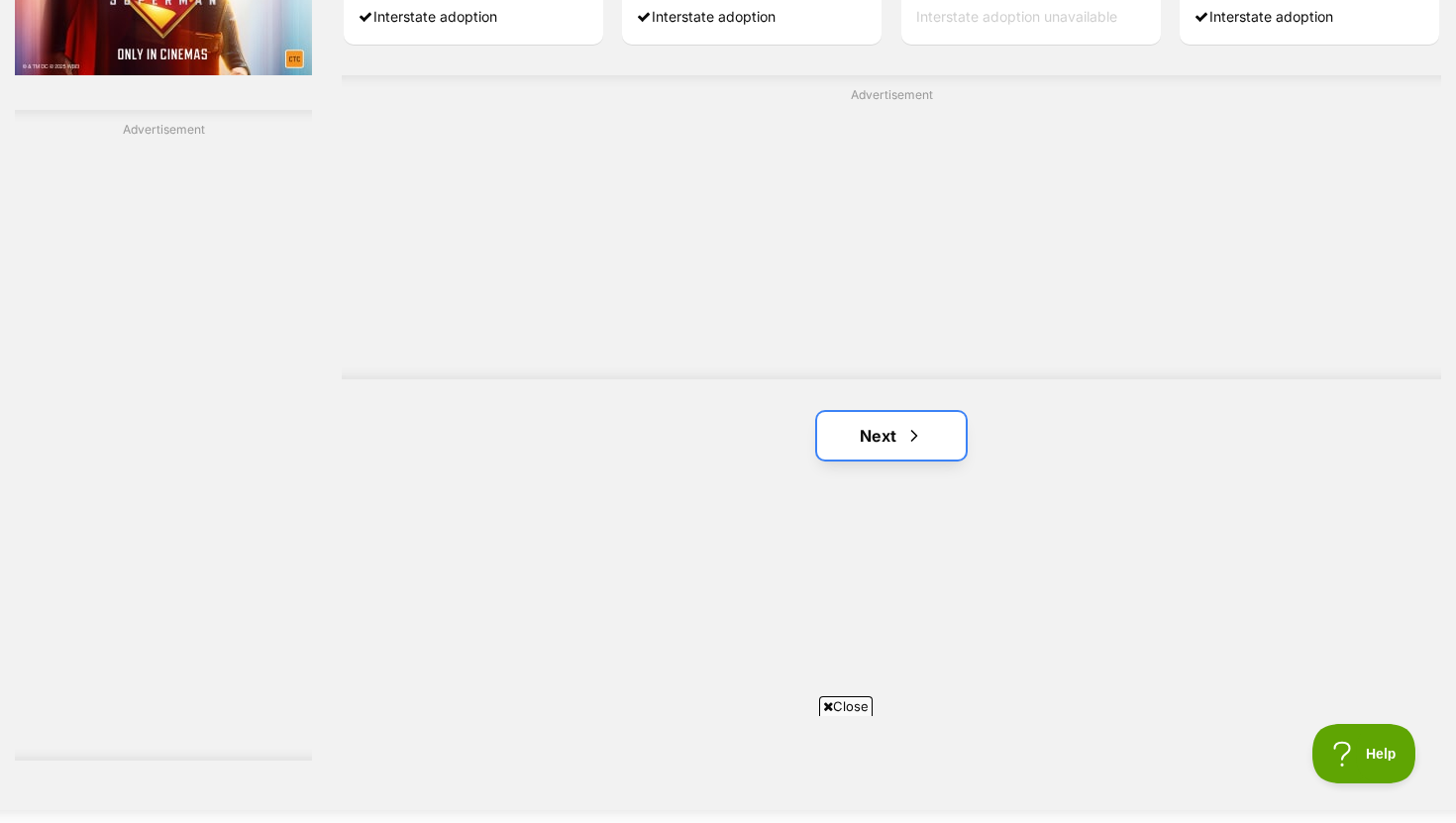 click on "Next" at bounding box center [891, 436] 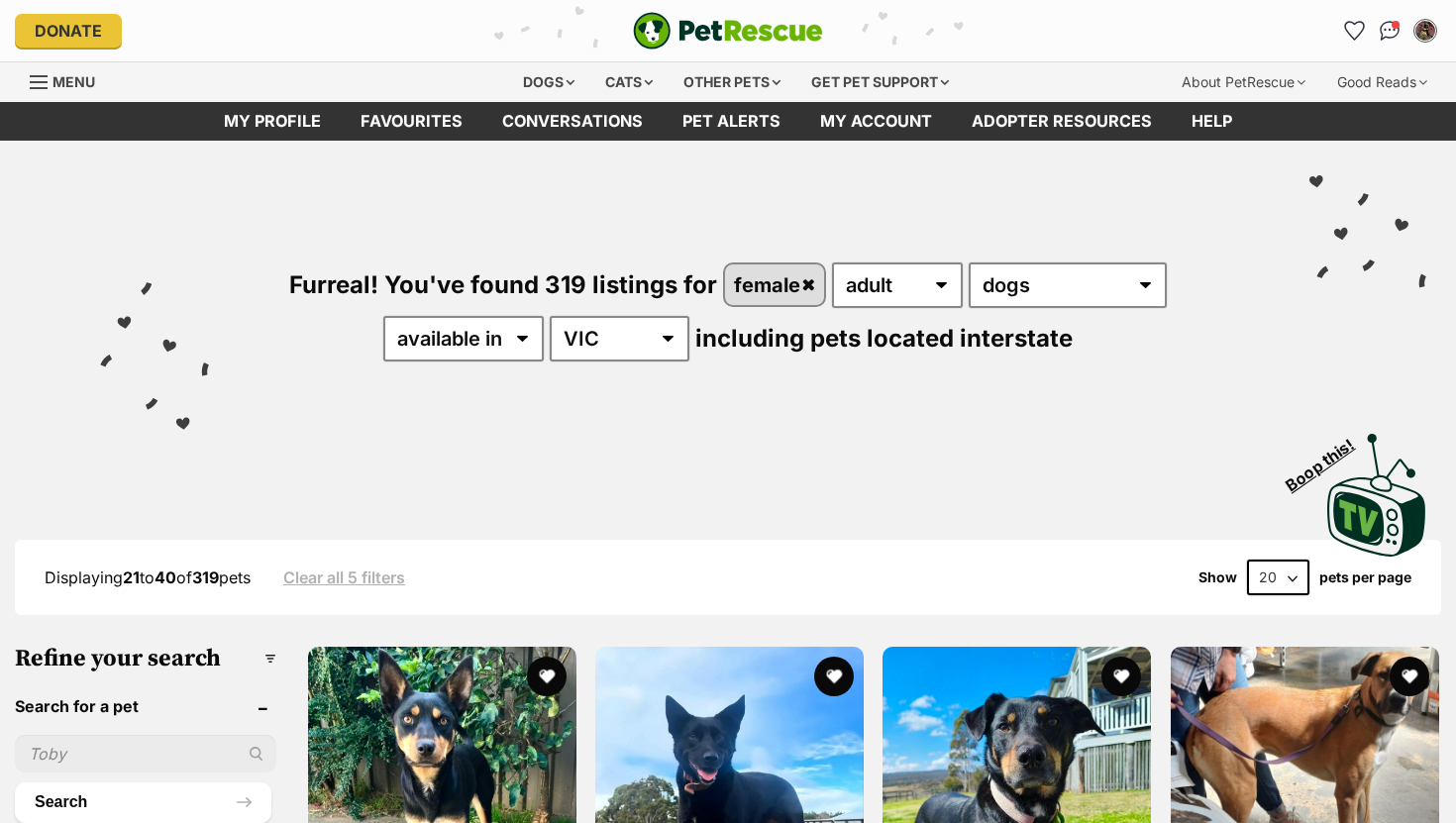 scroll, scrollTop: 0, scrollLeft: 0, axis: both 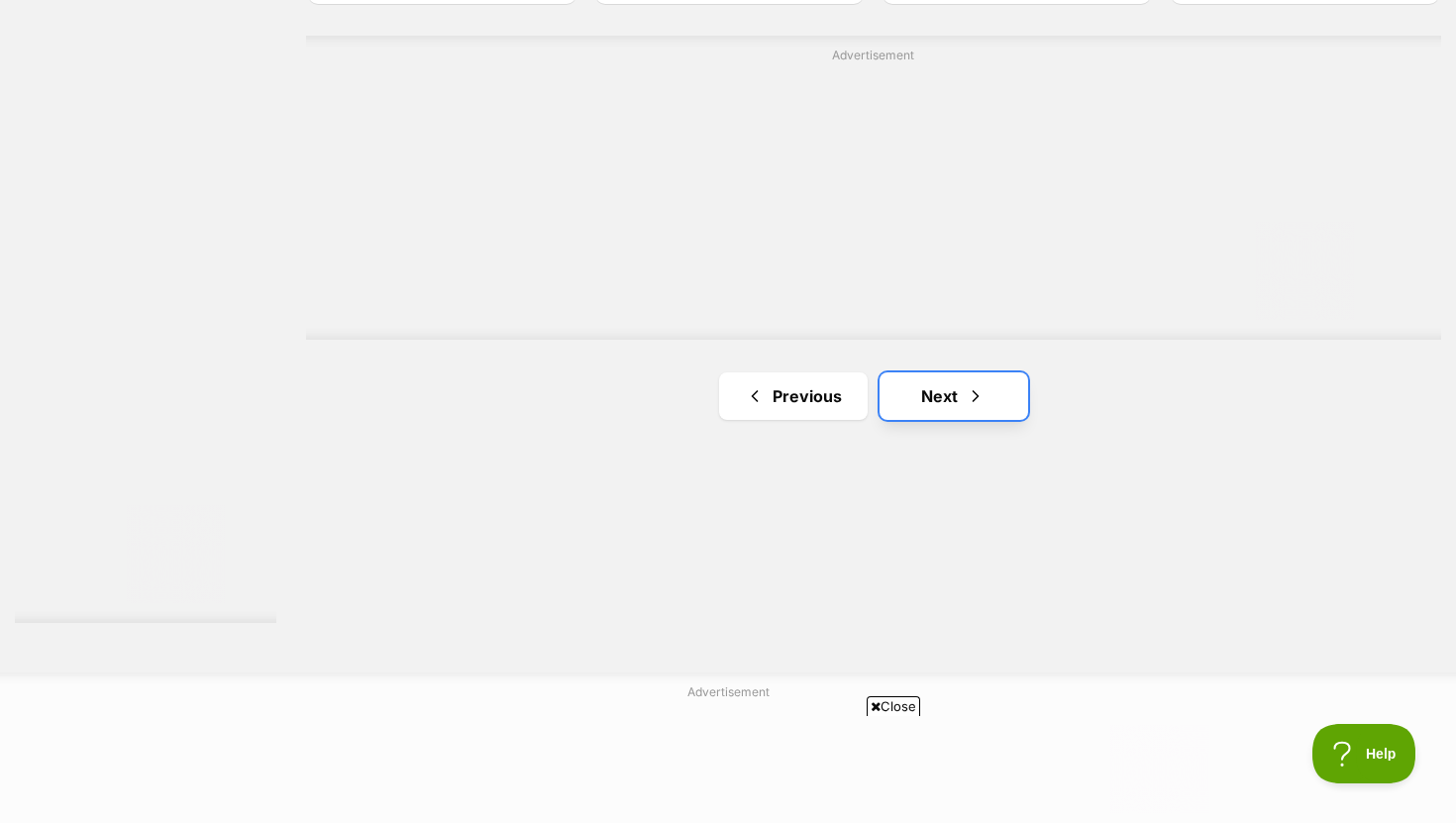 click on "Next" at bounding box center [954, 396] 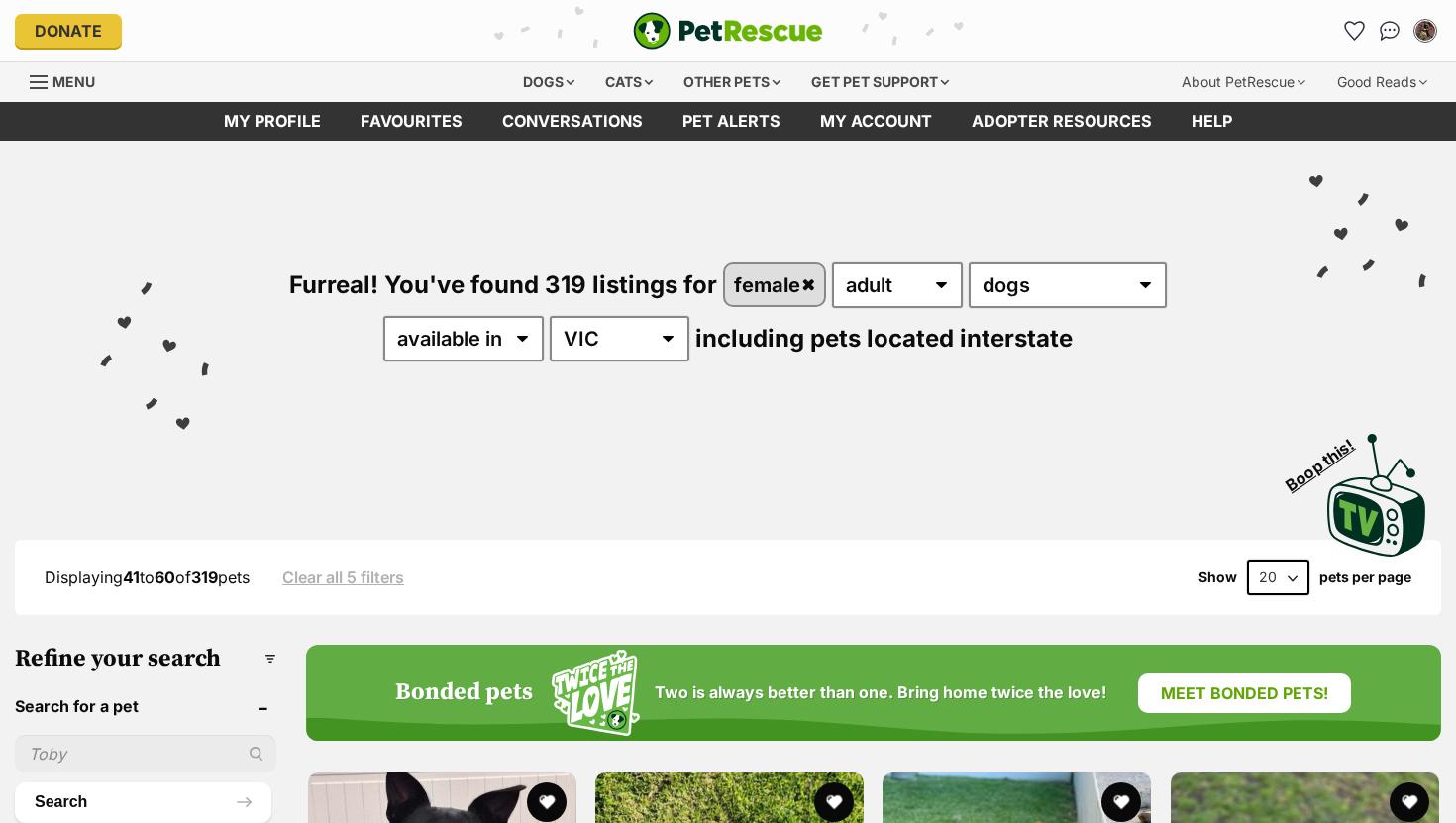 scroll, scrollTop: 0, scrollLeft: 0, axis: both 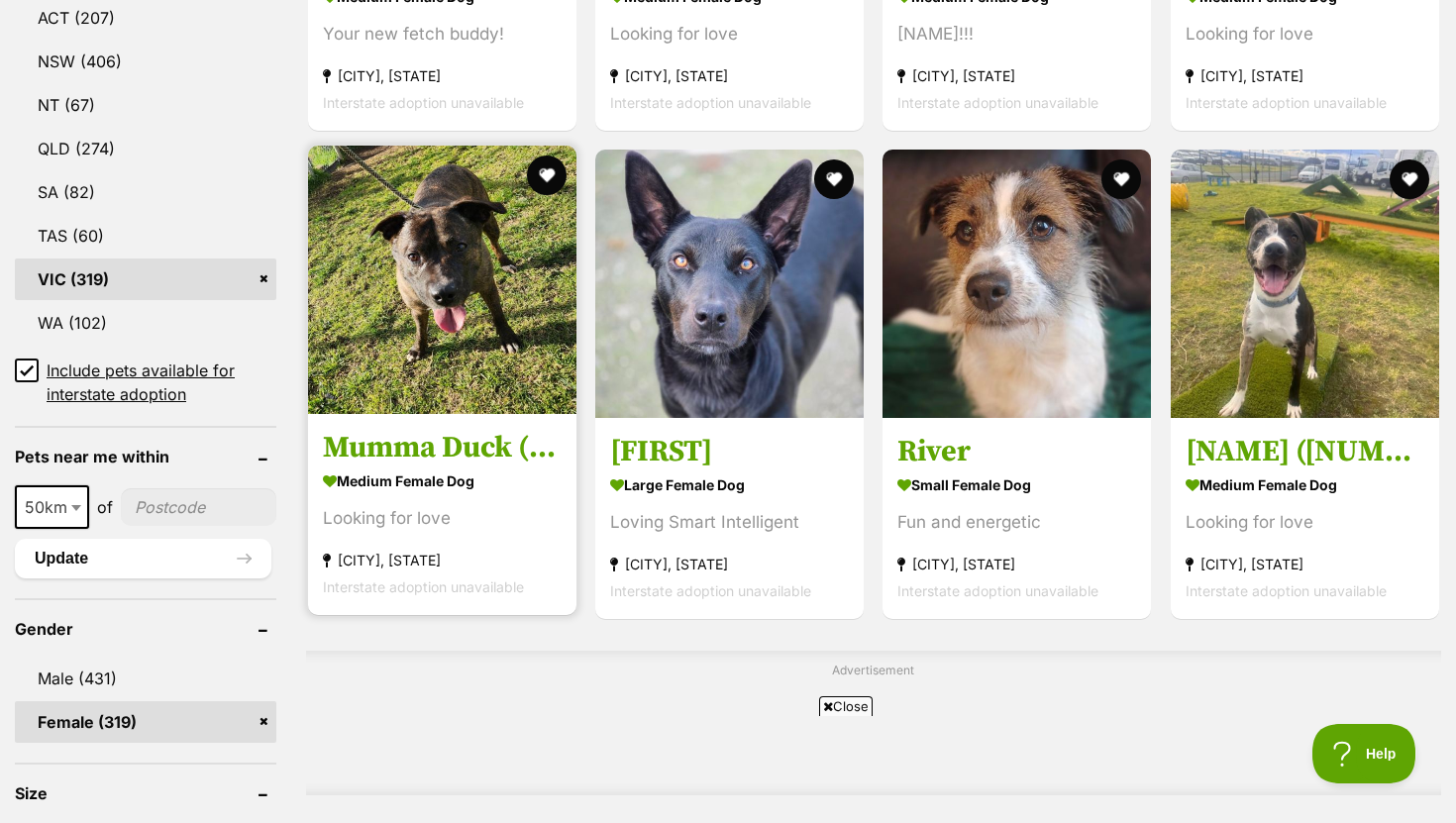 click at bounding box center [442, 279] 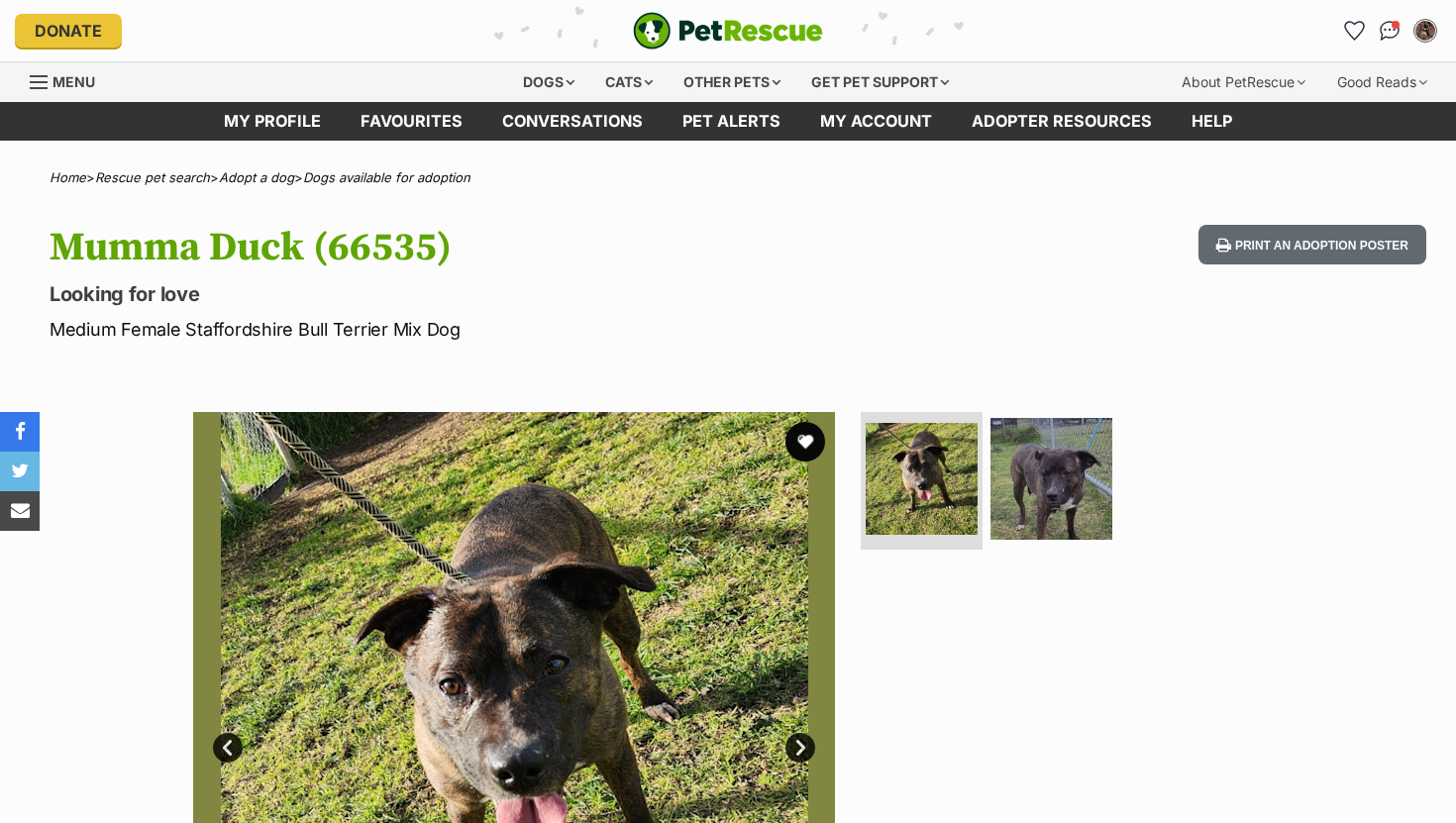 scroll, scrollTop: 0, scrollLeft: 0, axis: both 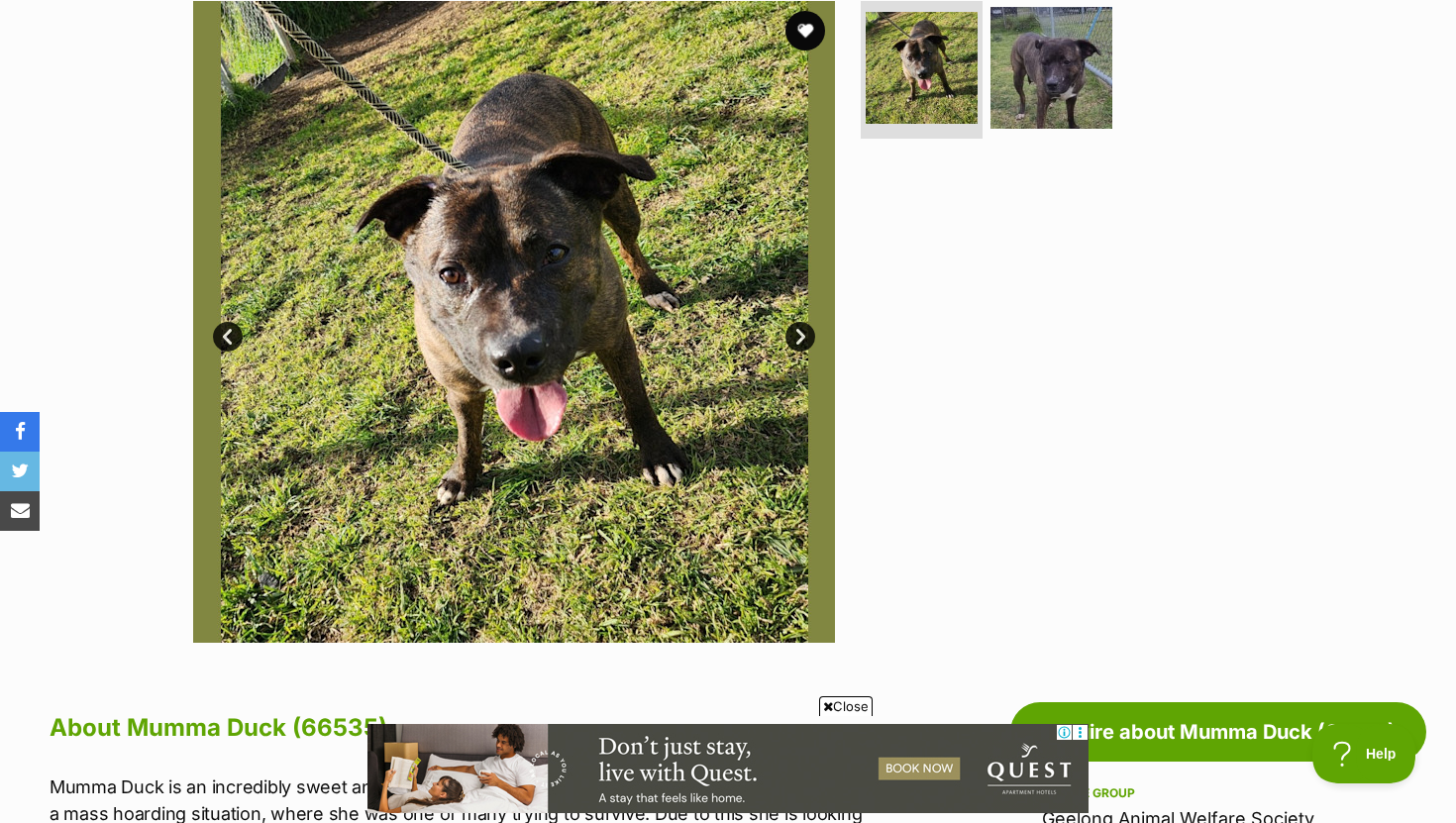 click on "Next" at bounding box center (800, 337) 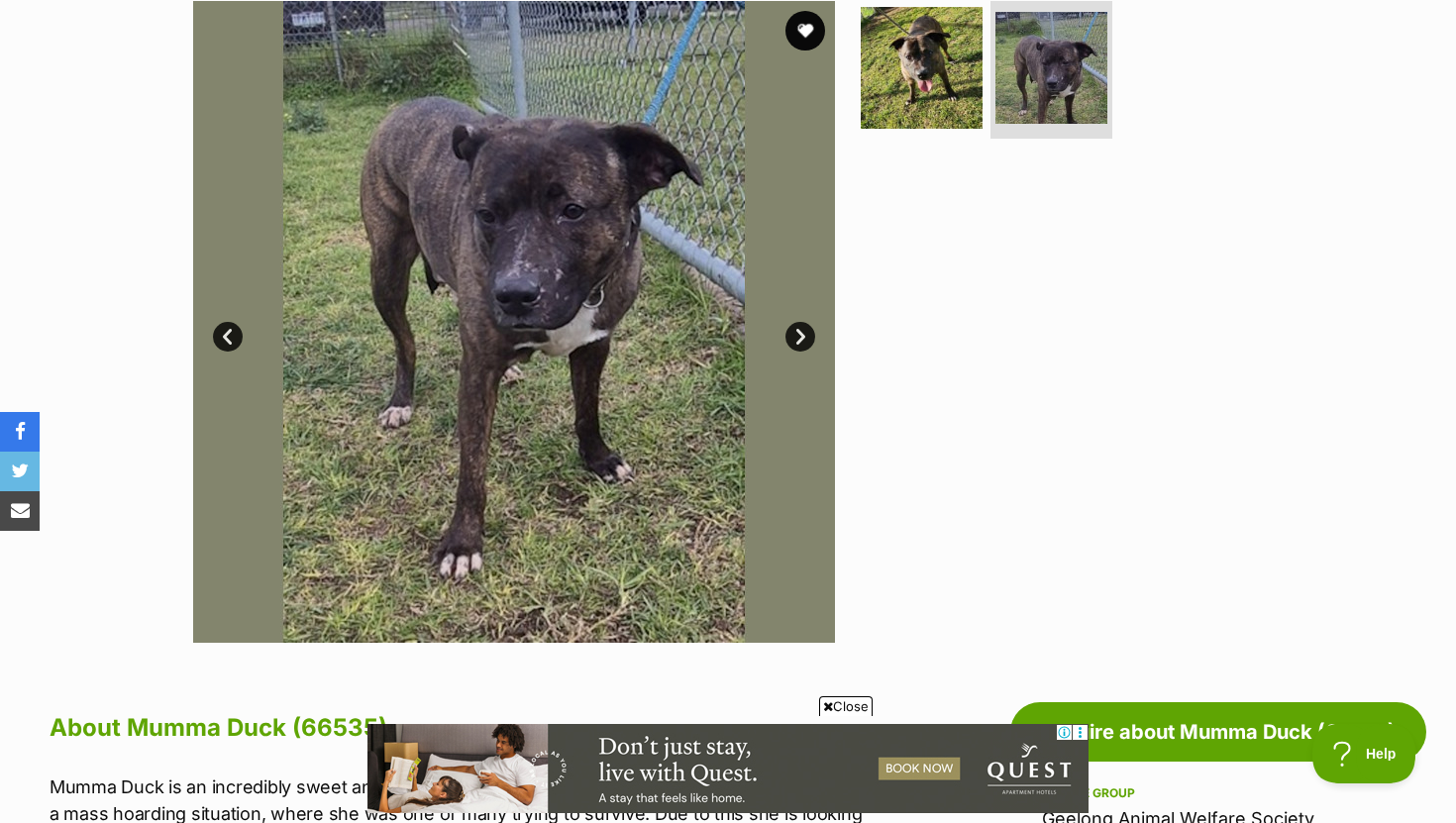 click on "Next" at bounding box center [800, 337] 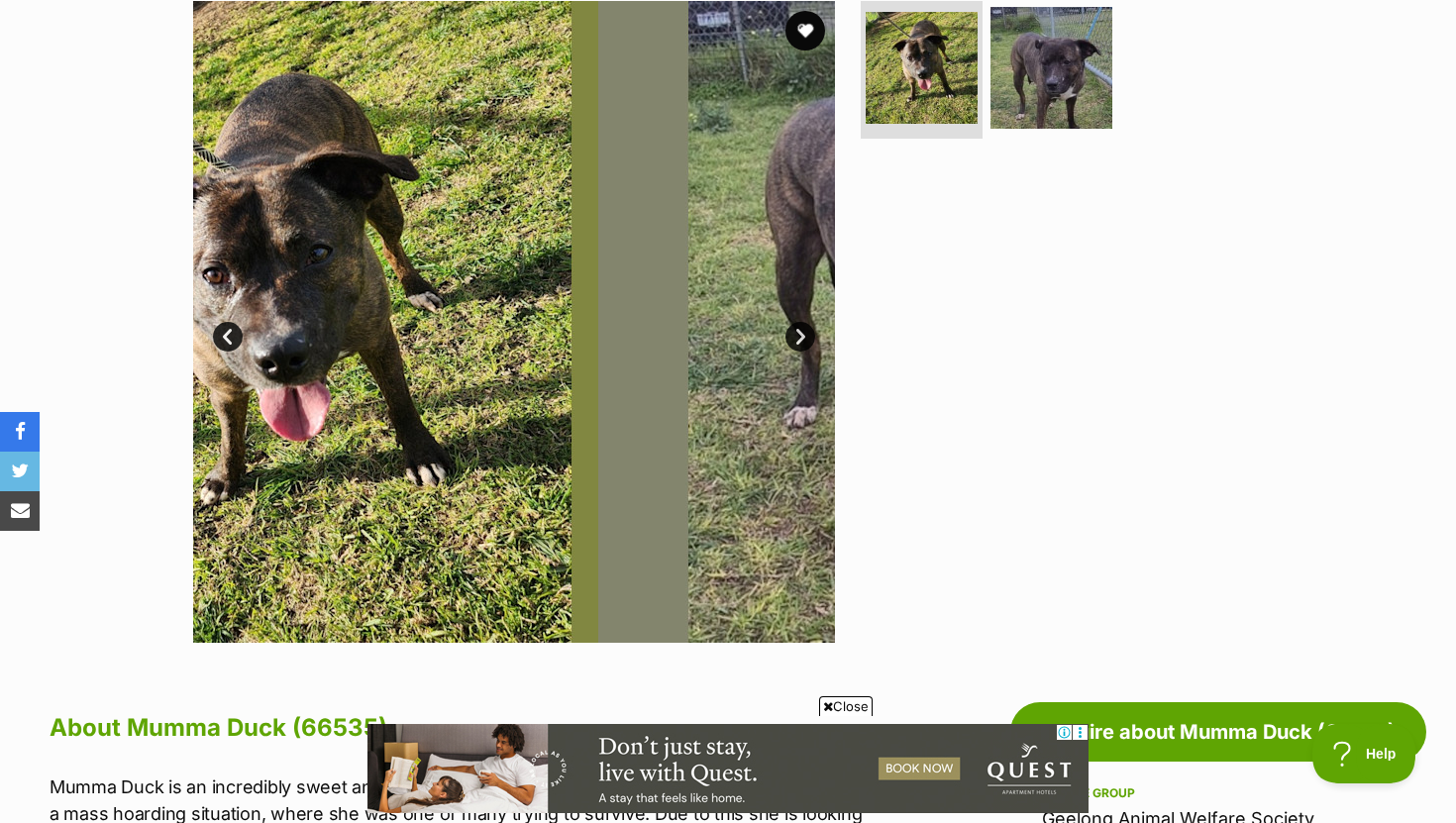 scroll, scrollTop: 0, scrollLeft: 0, axis: both 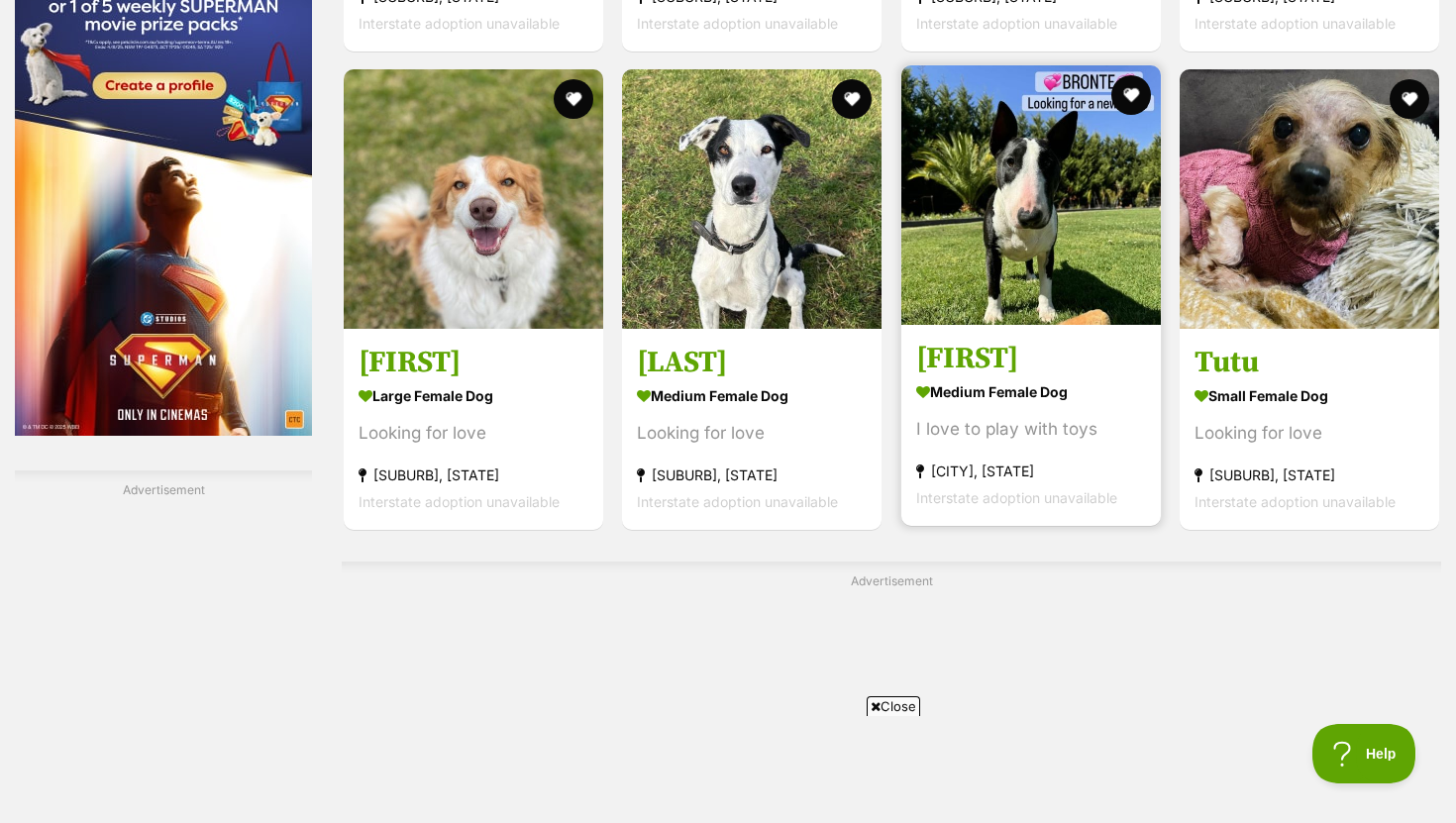 click at bounding box center (1031, 195) 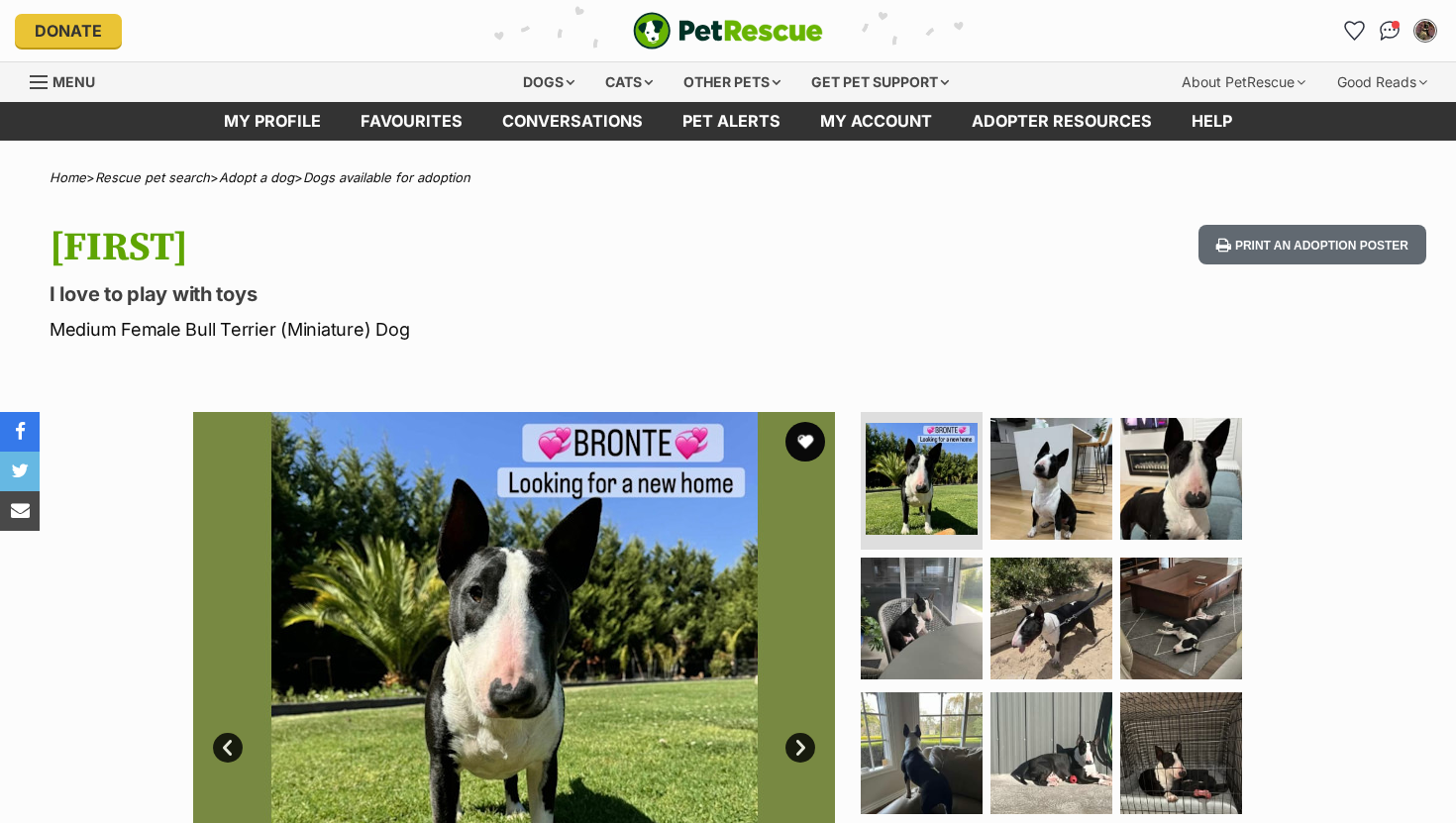 scroll, scrollTop: 0, scrollLeft: 0, axis: both 